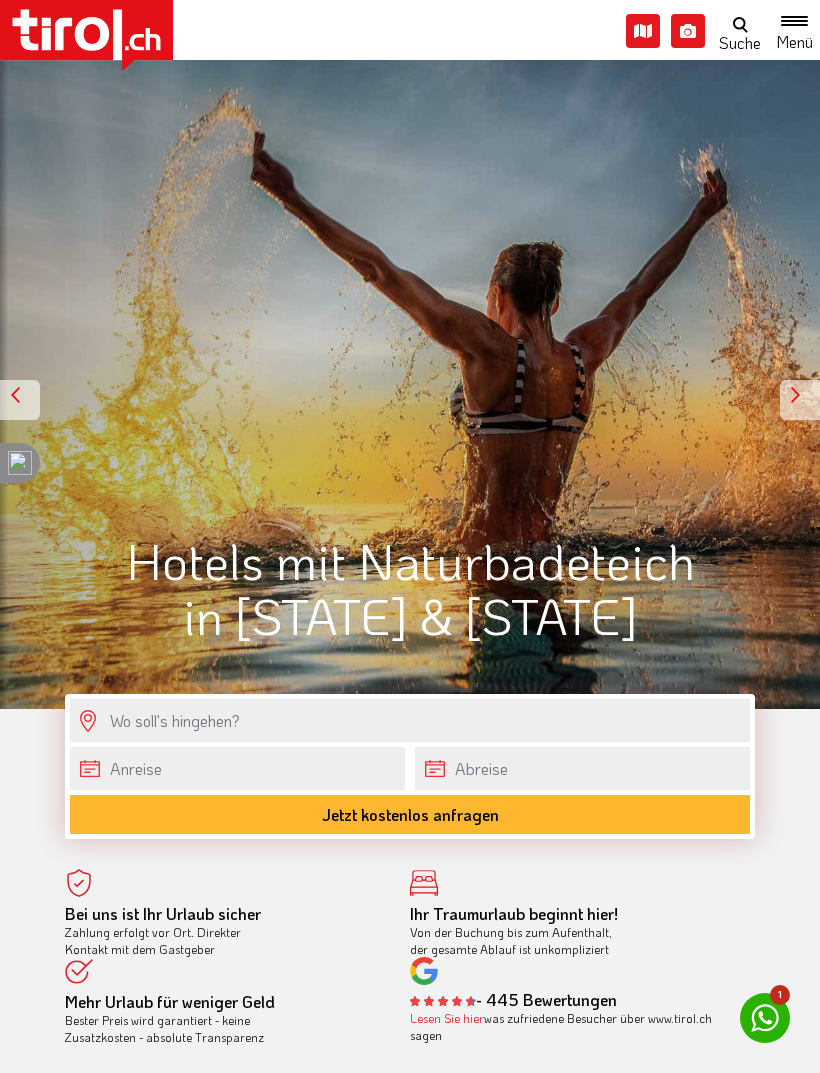 scroll, scrollTop: 0, scrollLeft: 0, axis: both 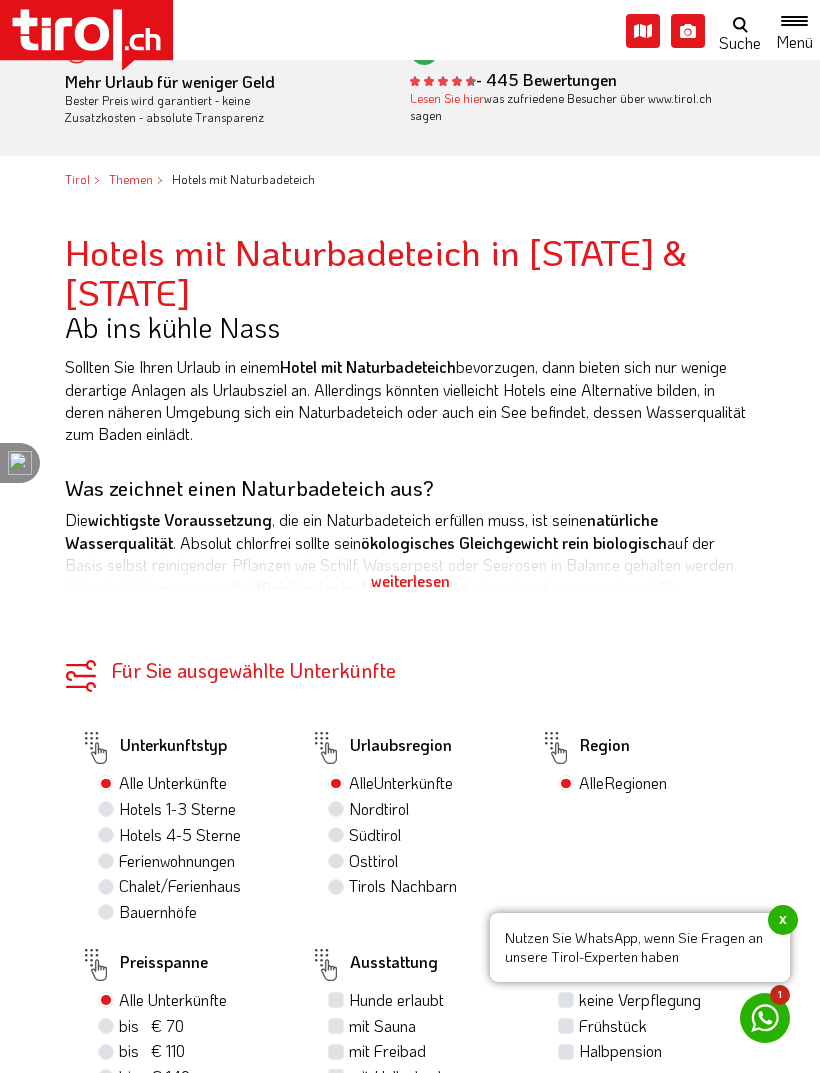 click 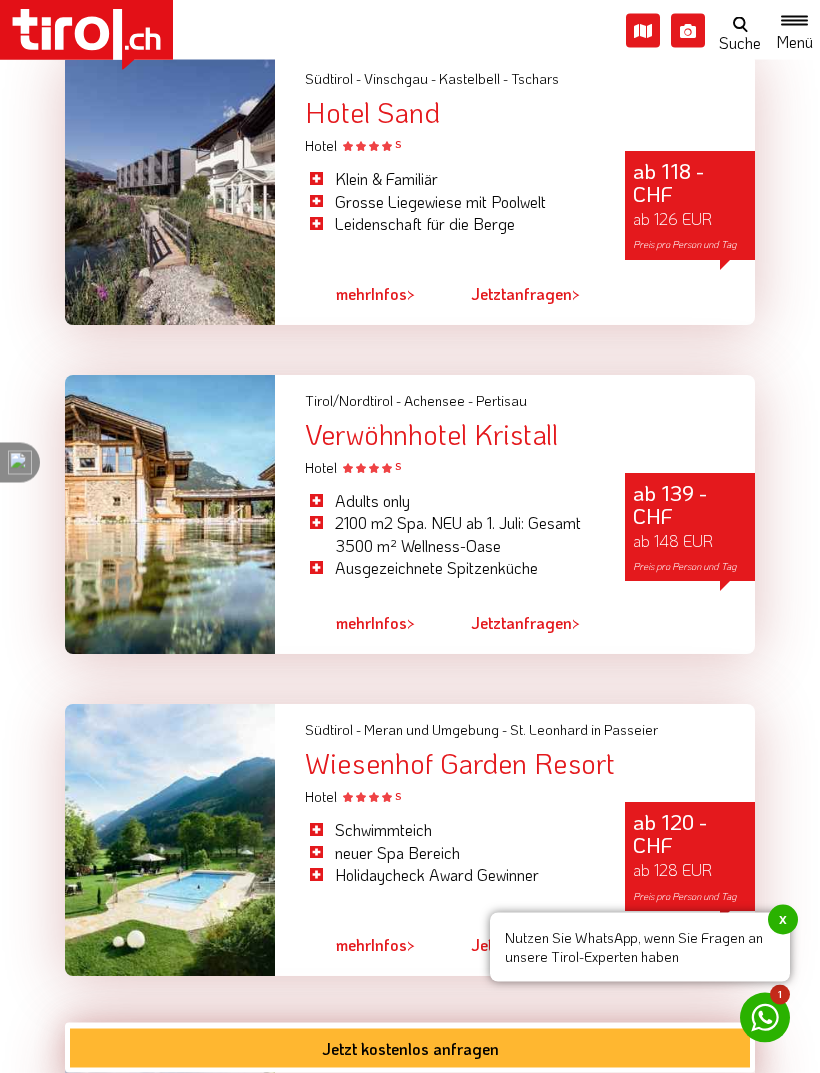scroll, scrollTop: 4056, scrollLeft: 0, axis: vertical 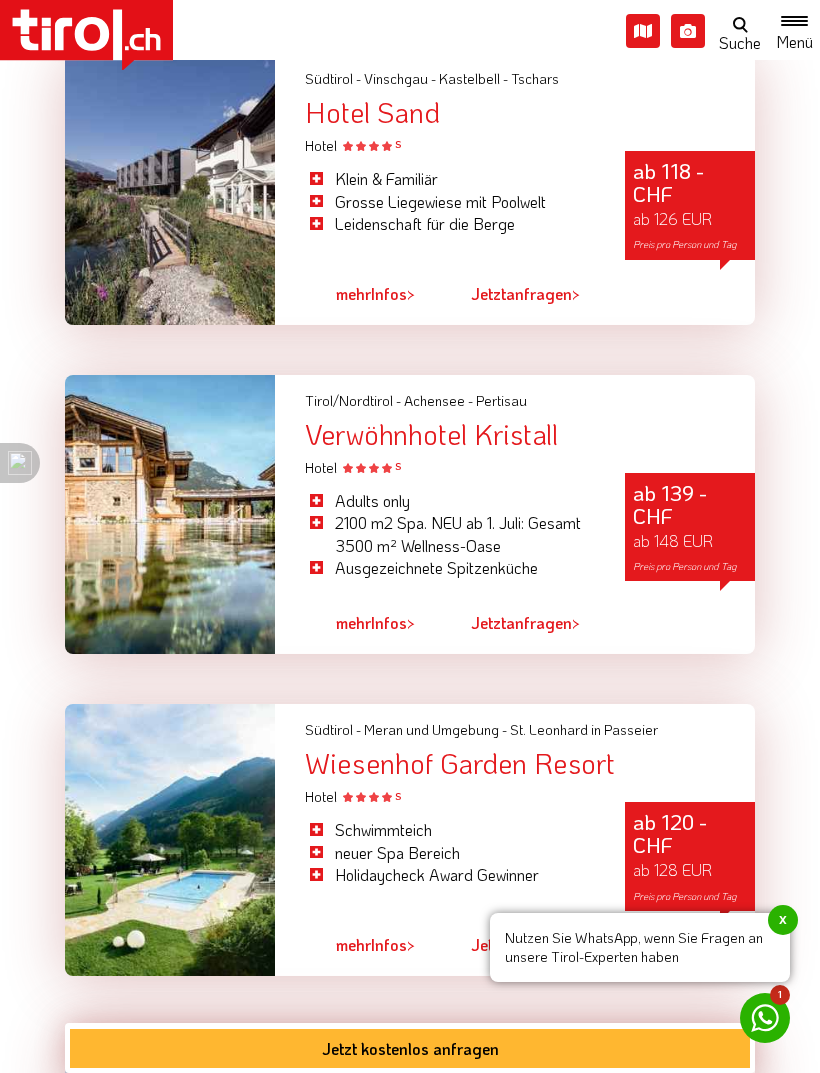 click at bounding box center [170, 514] 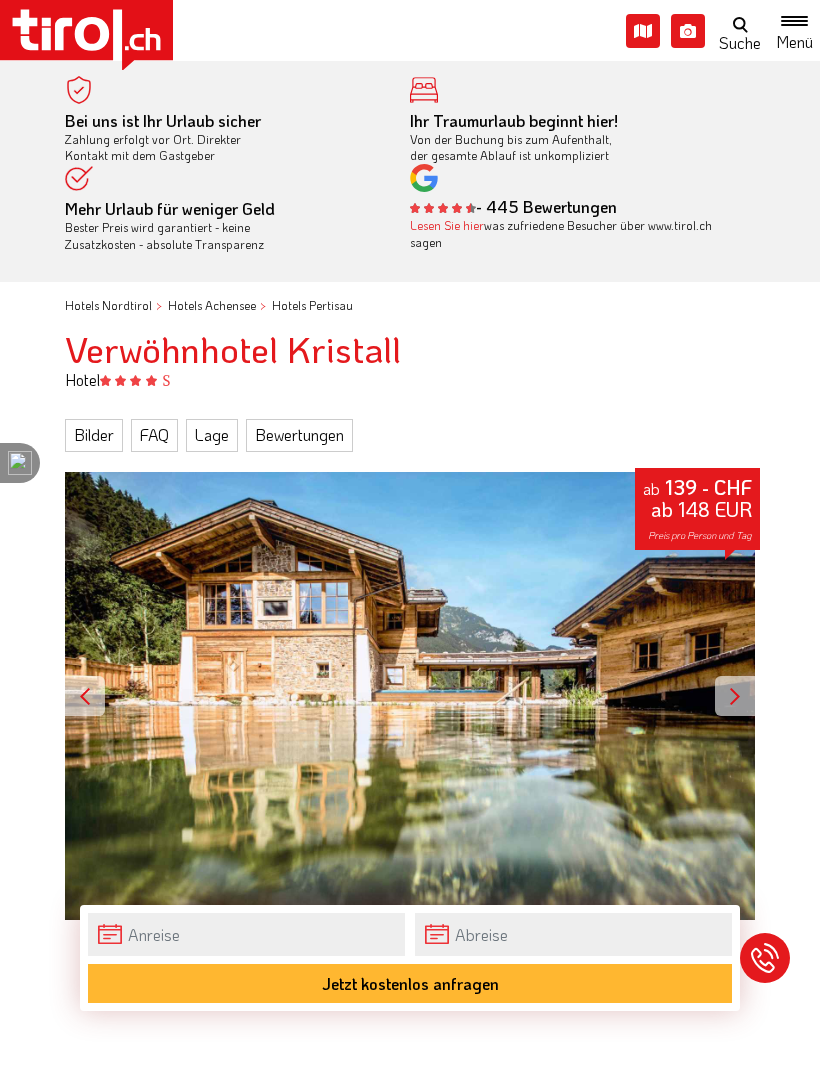 scroll, scrollTop: 0, scrollLeft: 0, axis: both 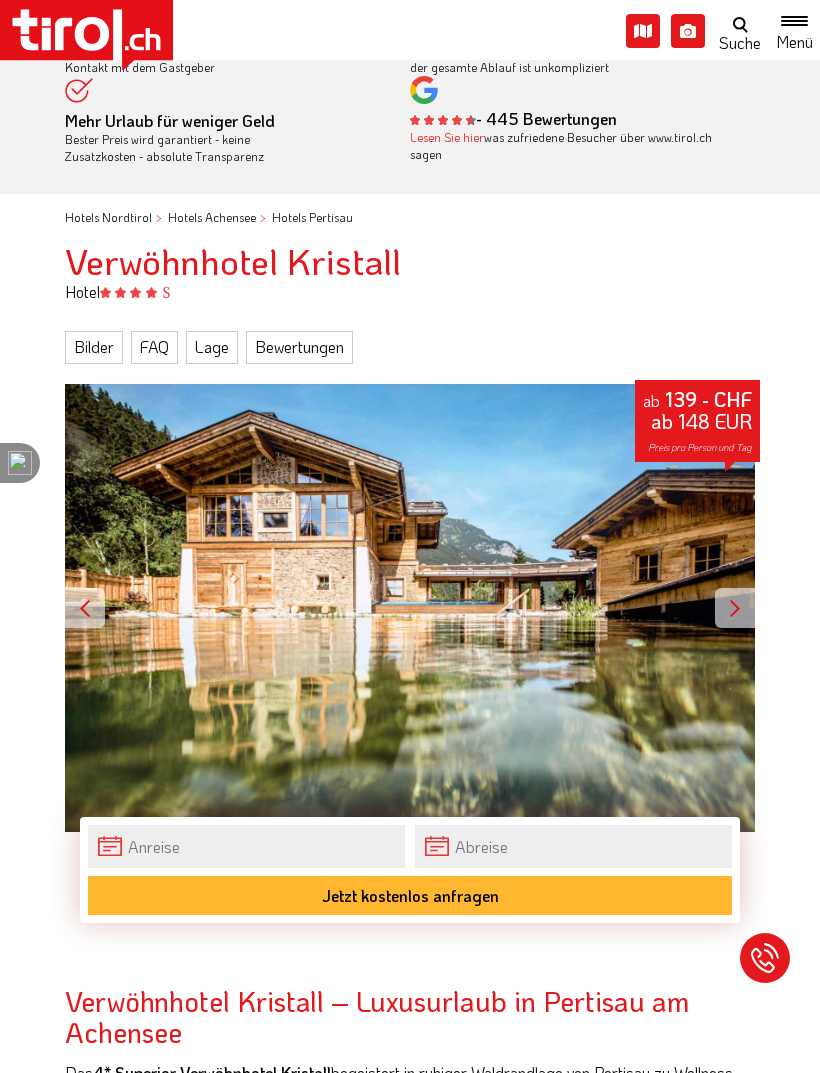 click at bounding box center [735, 608] 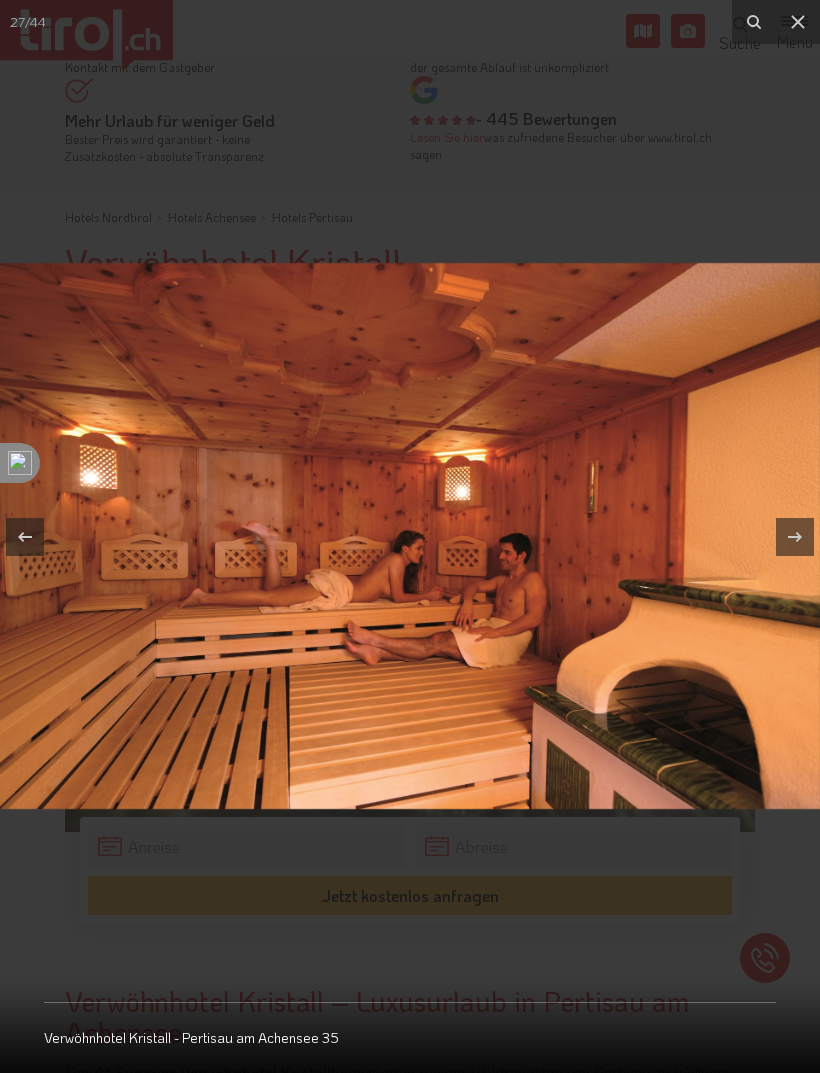 click 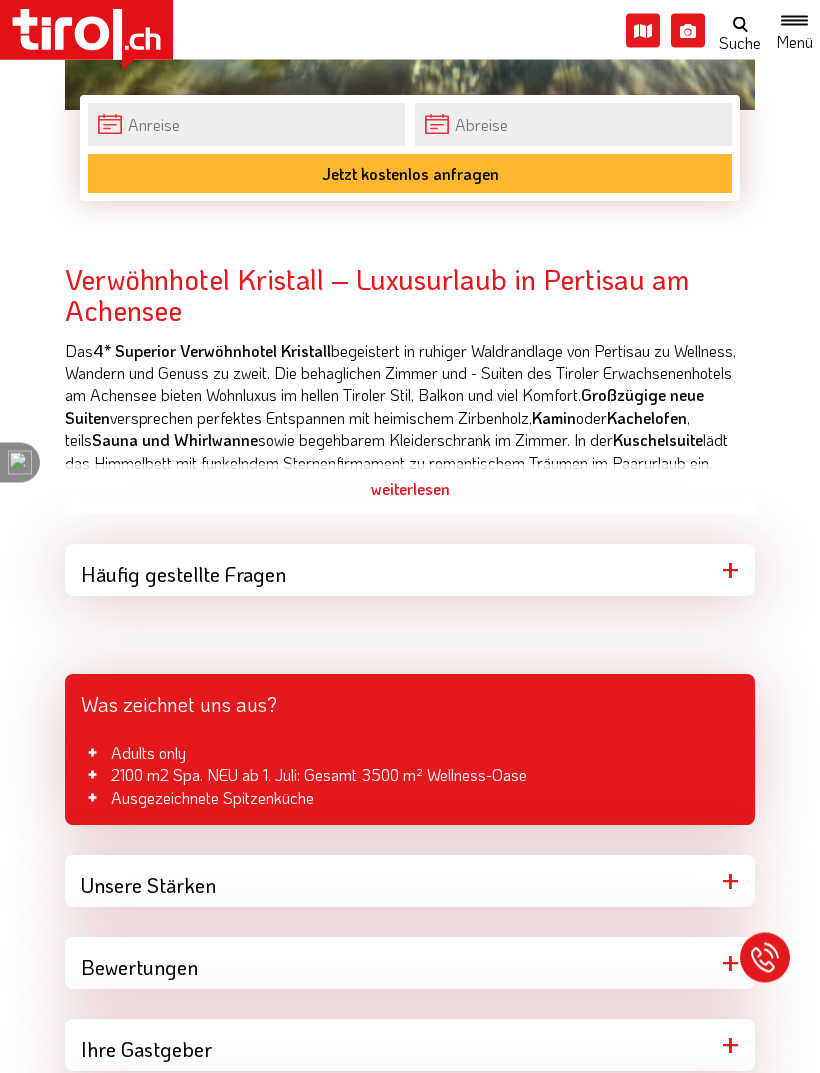 scroll, scrollTop: 813, scrollLeft: 0, axis: vertical 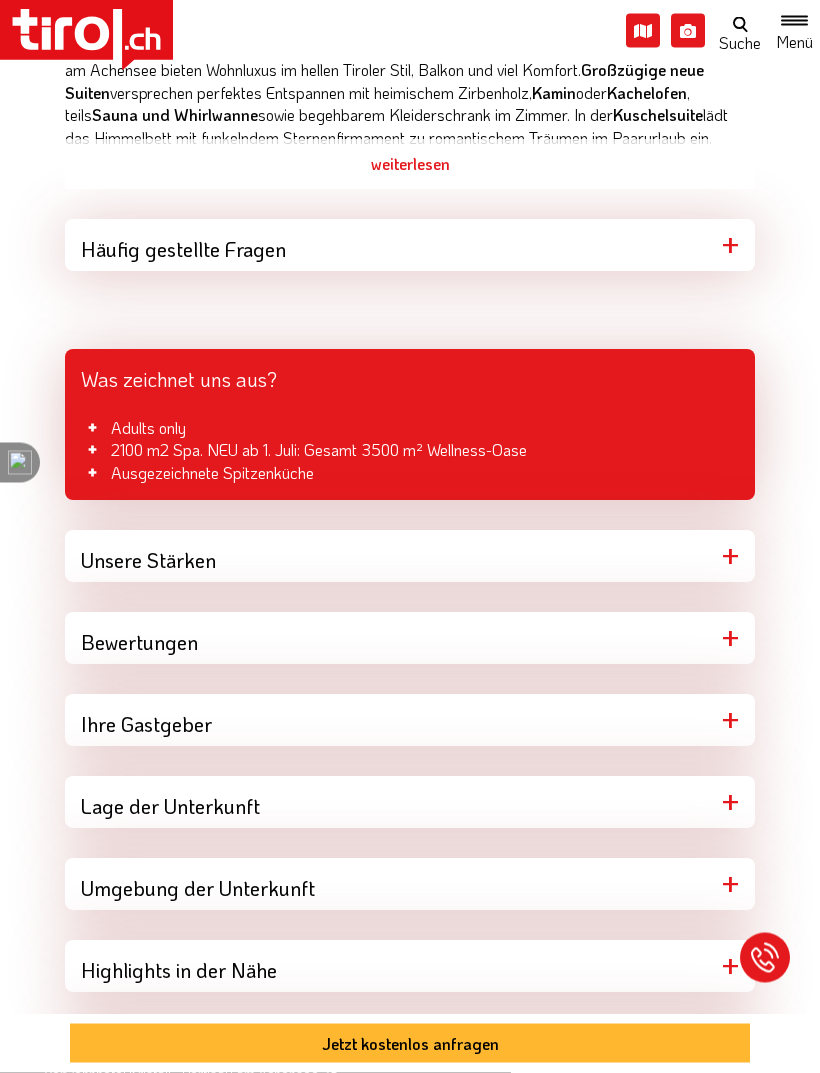 click on "Unsere Stärken" at bounding box center (410, 557) 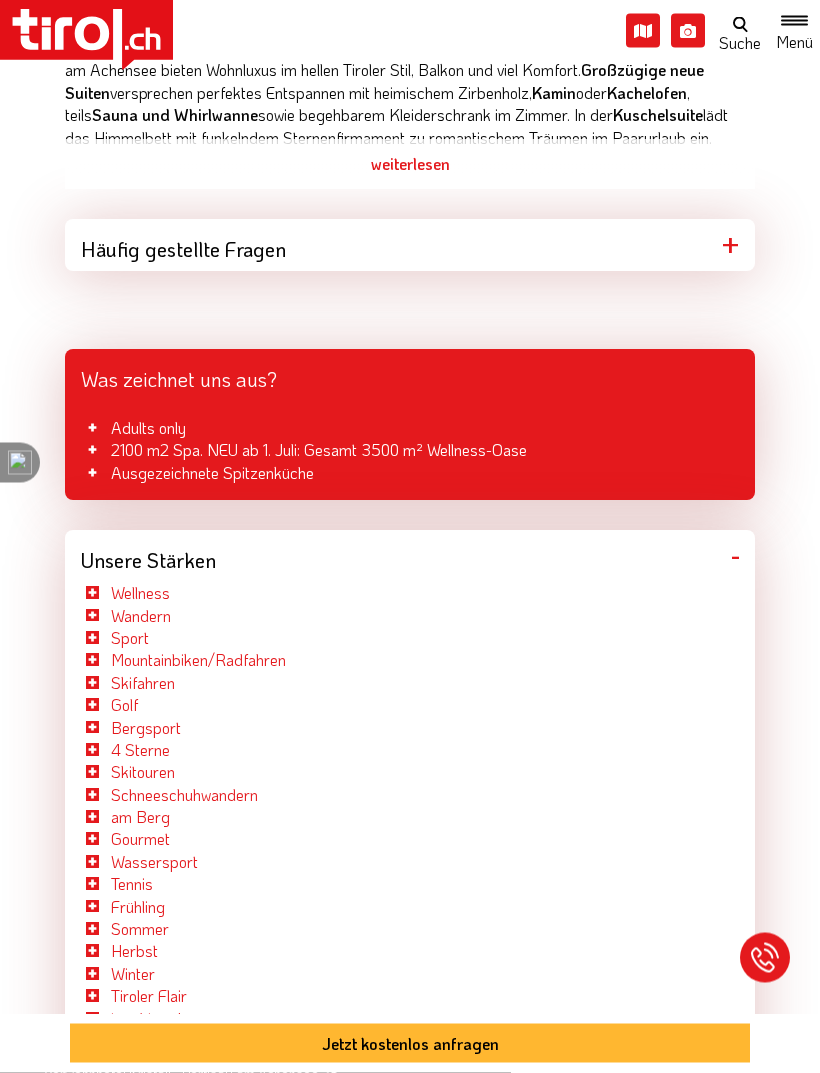 scroll, scrollTop: 1194, scrollLeft: 0, axis: vertical 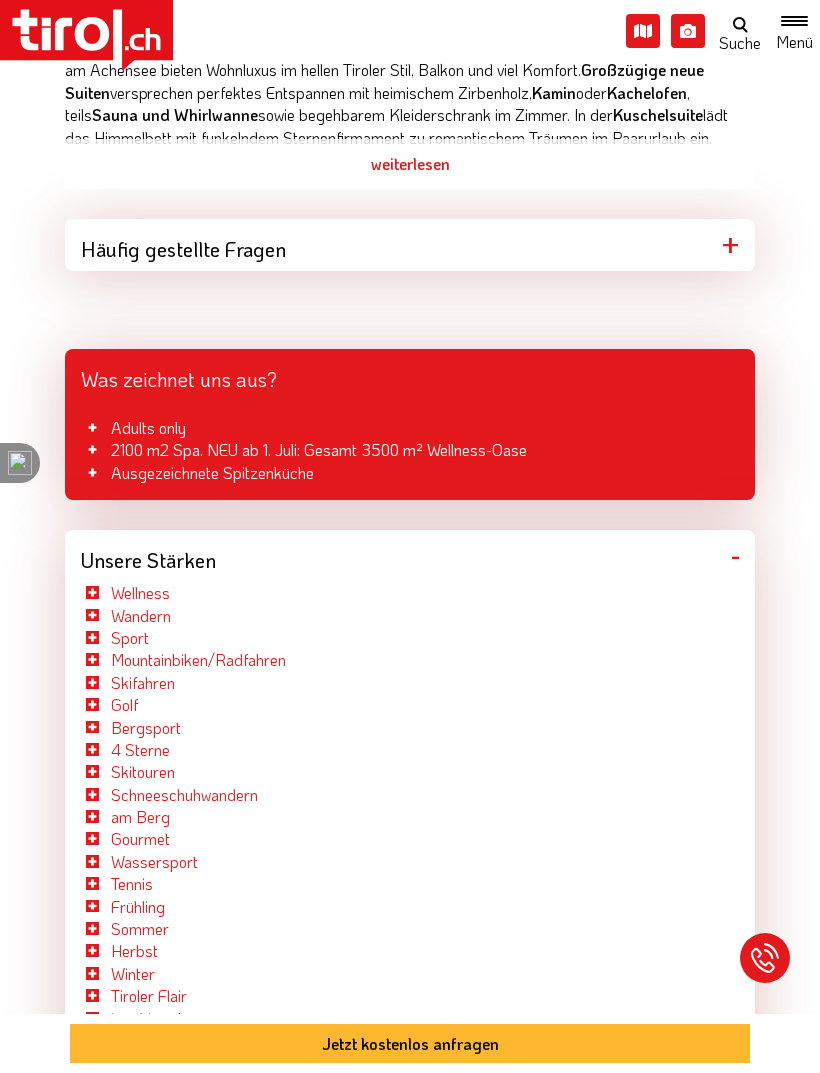 click on "Unsere Stärken" at bounding box center (410, 556) 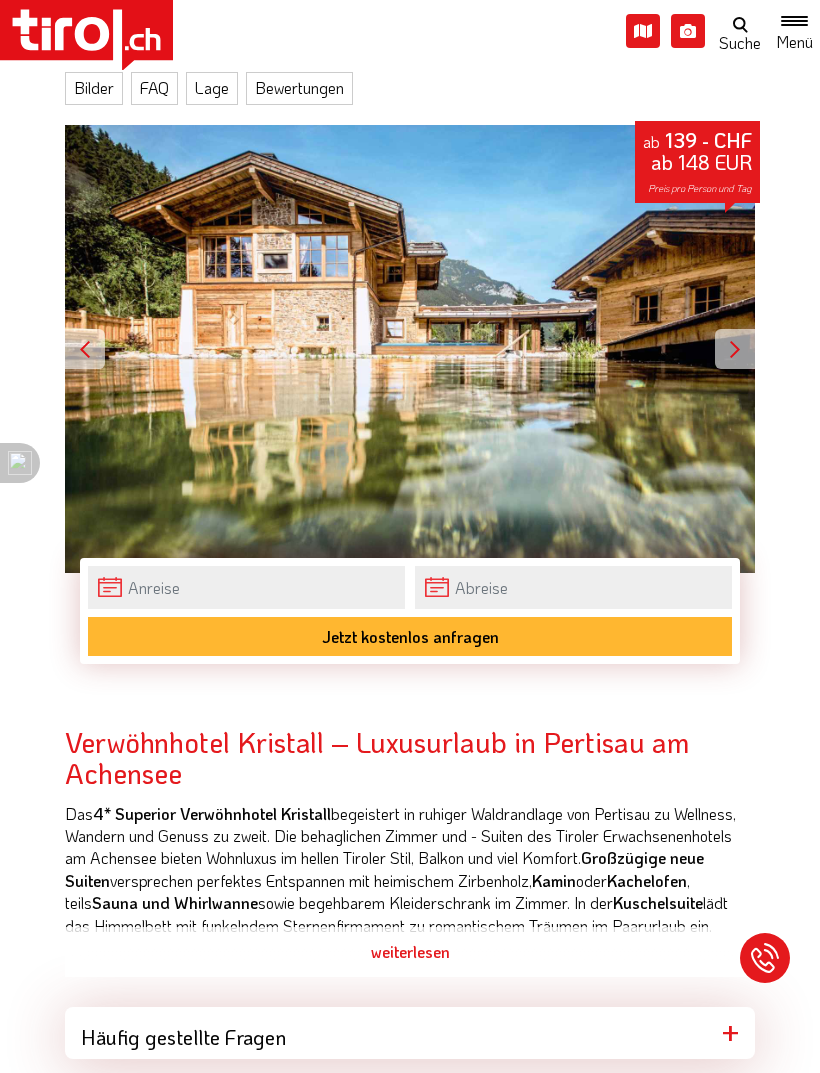 scroll, scrollTop: 0, scrollLeft: 0, axis: both 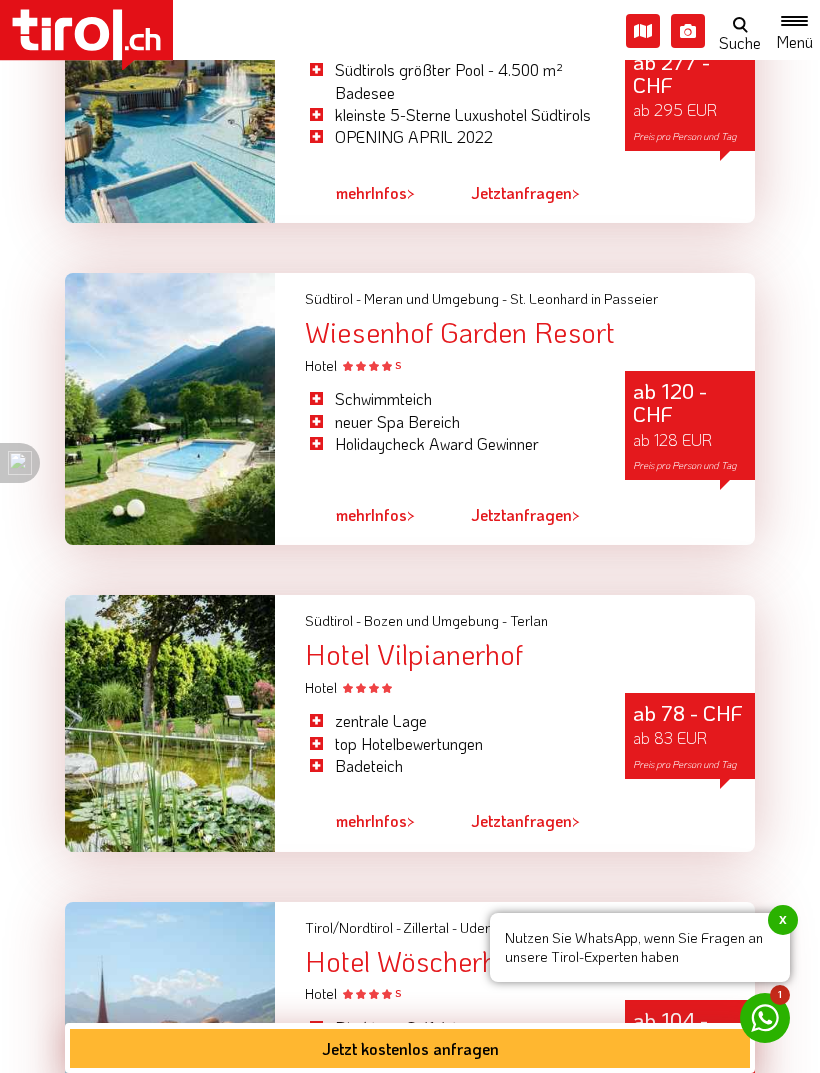 click at bounding box center [170, 723] 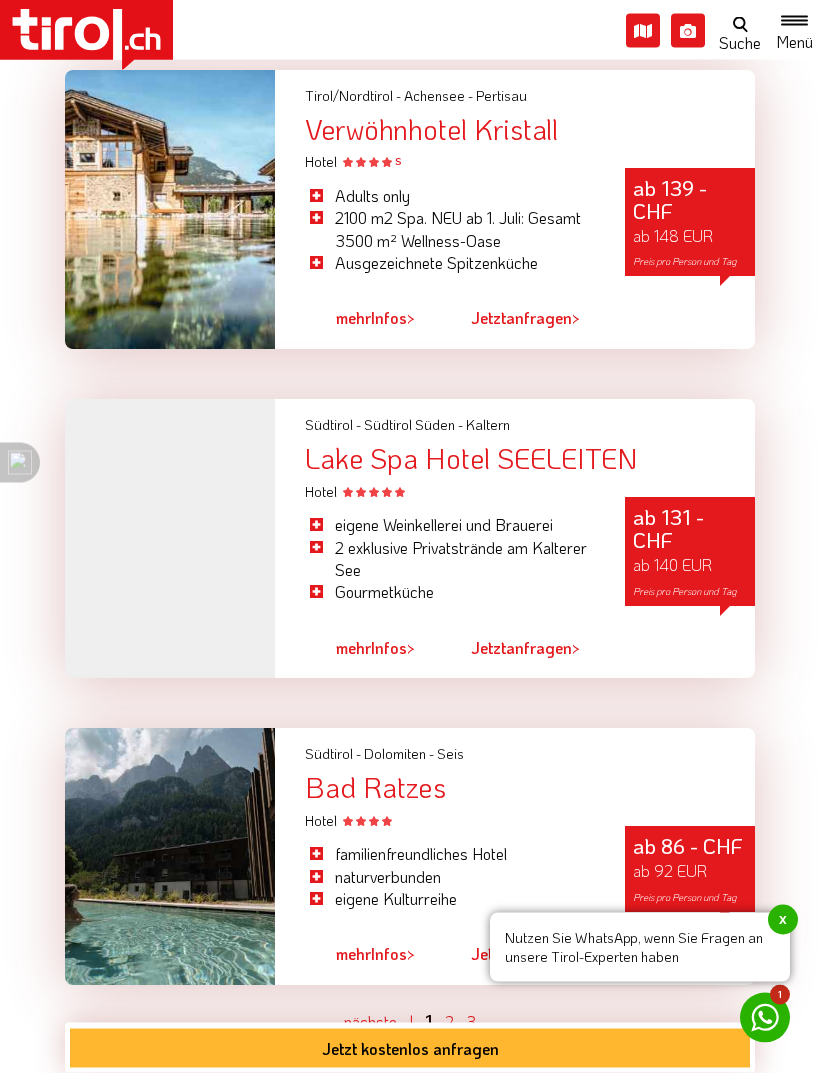scroll, scrollTop: 5793, scrollLeft: 0, axis: vertical 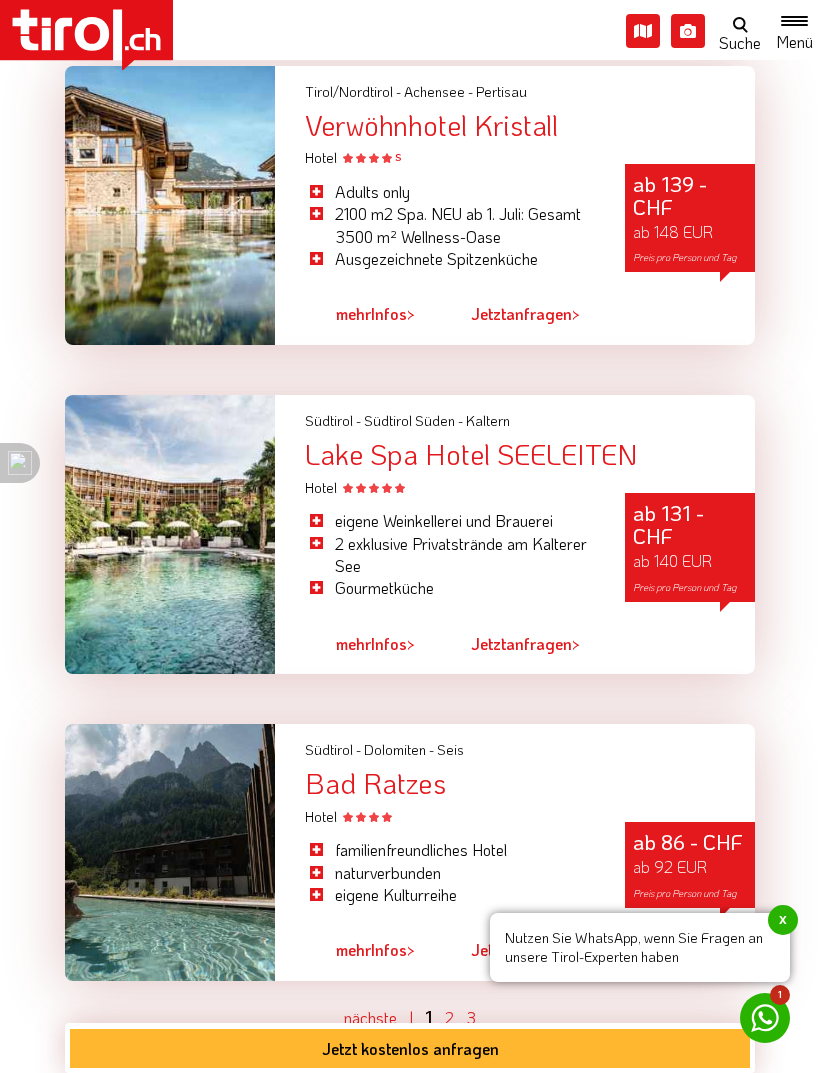 click at bounding box center (170, 534) 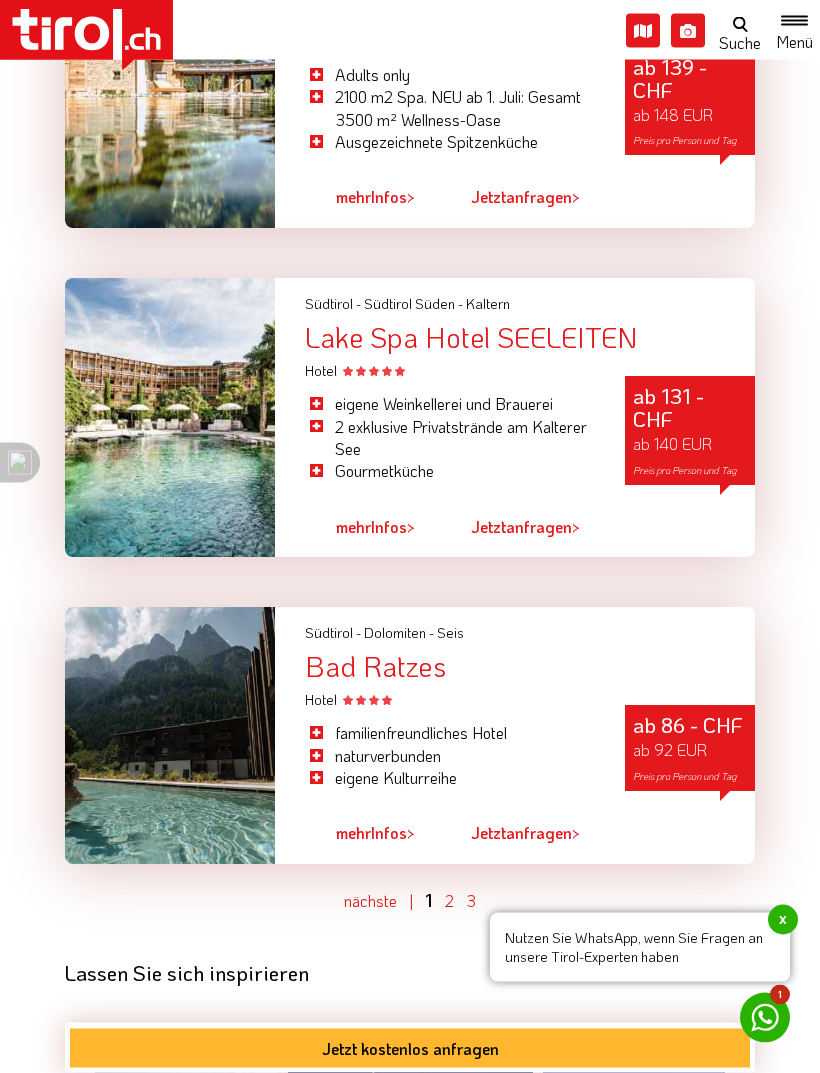 click at bounding box center [170, 418] 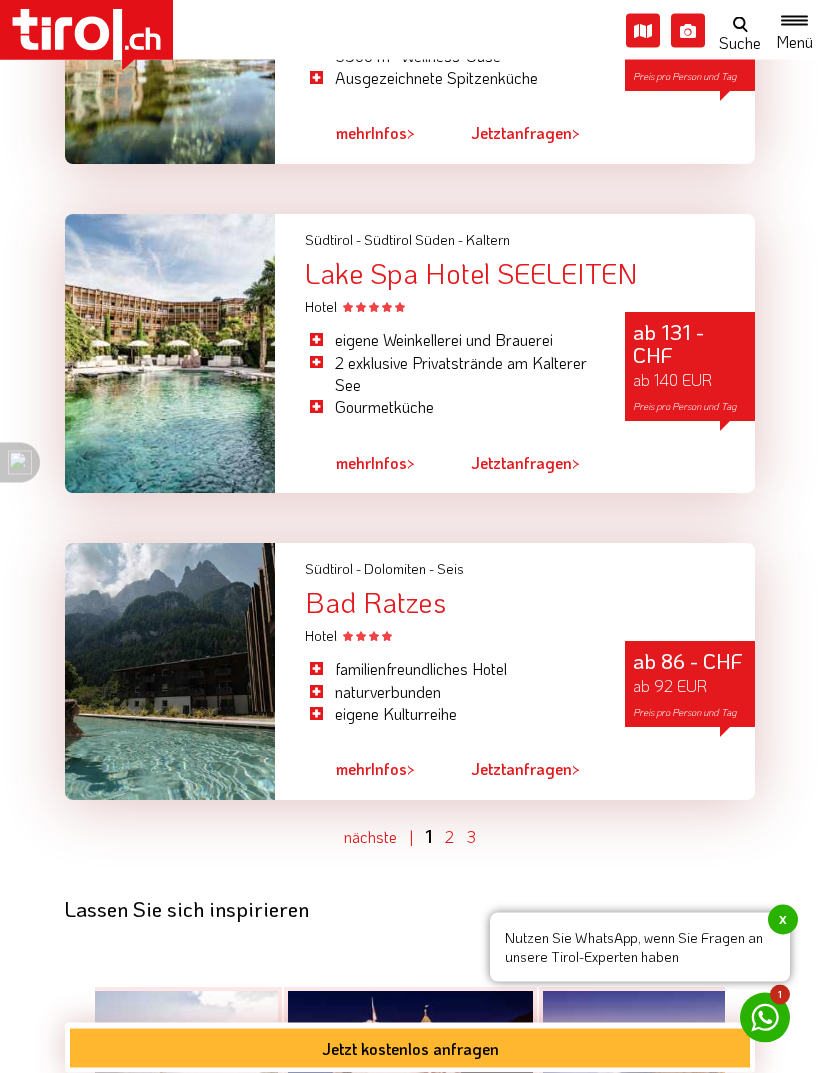click at bounding box center [170, 354] 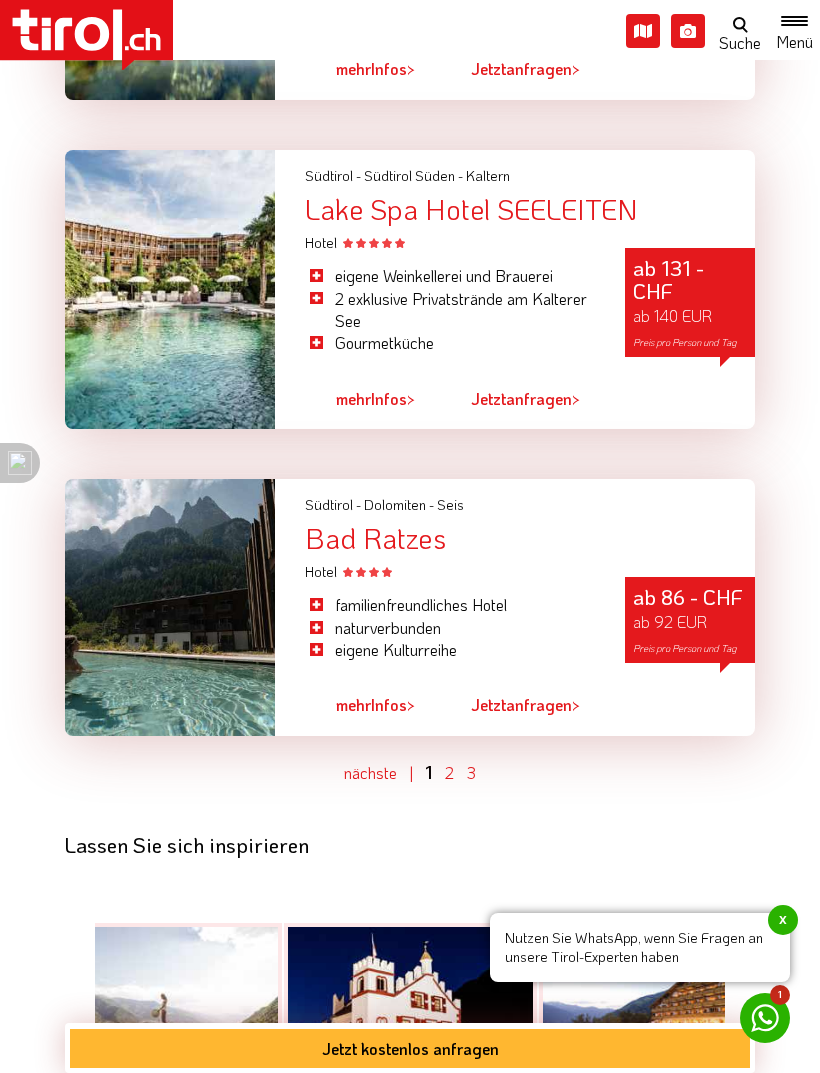 click on "mehr" at bounding box center [353, 398] 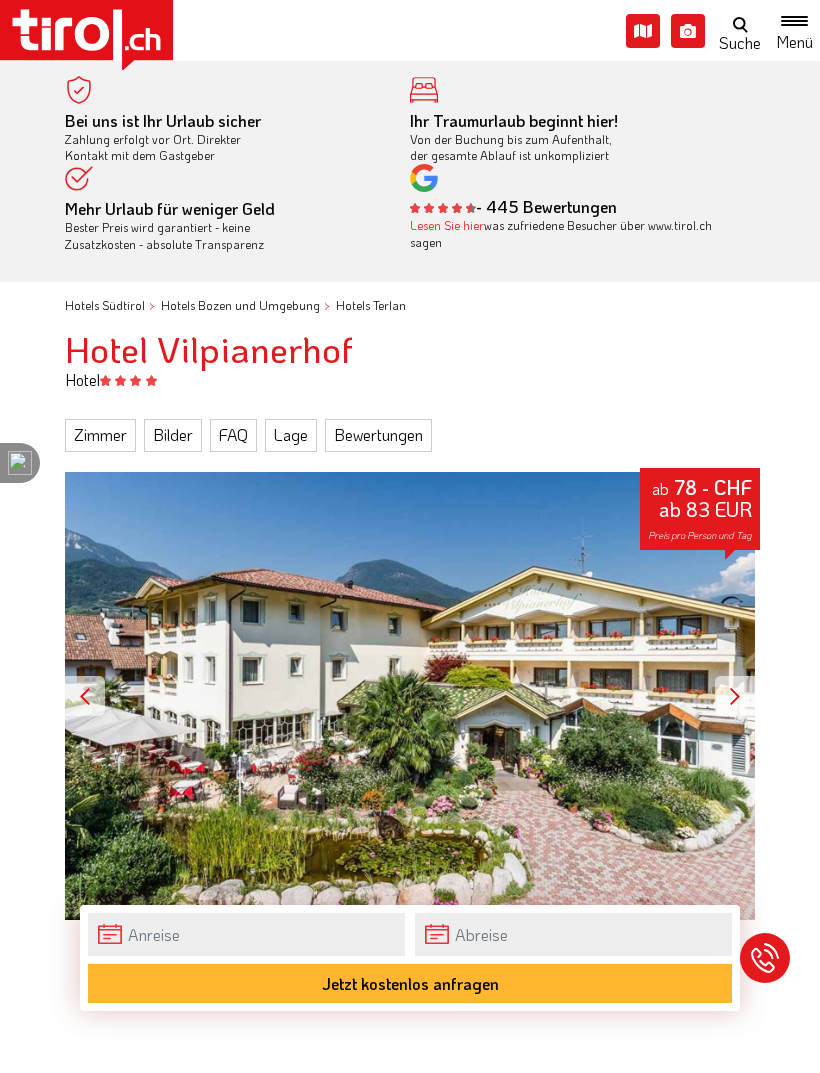 scroll, scrollTop: 0, scrollLeft: 0, axis: both 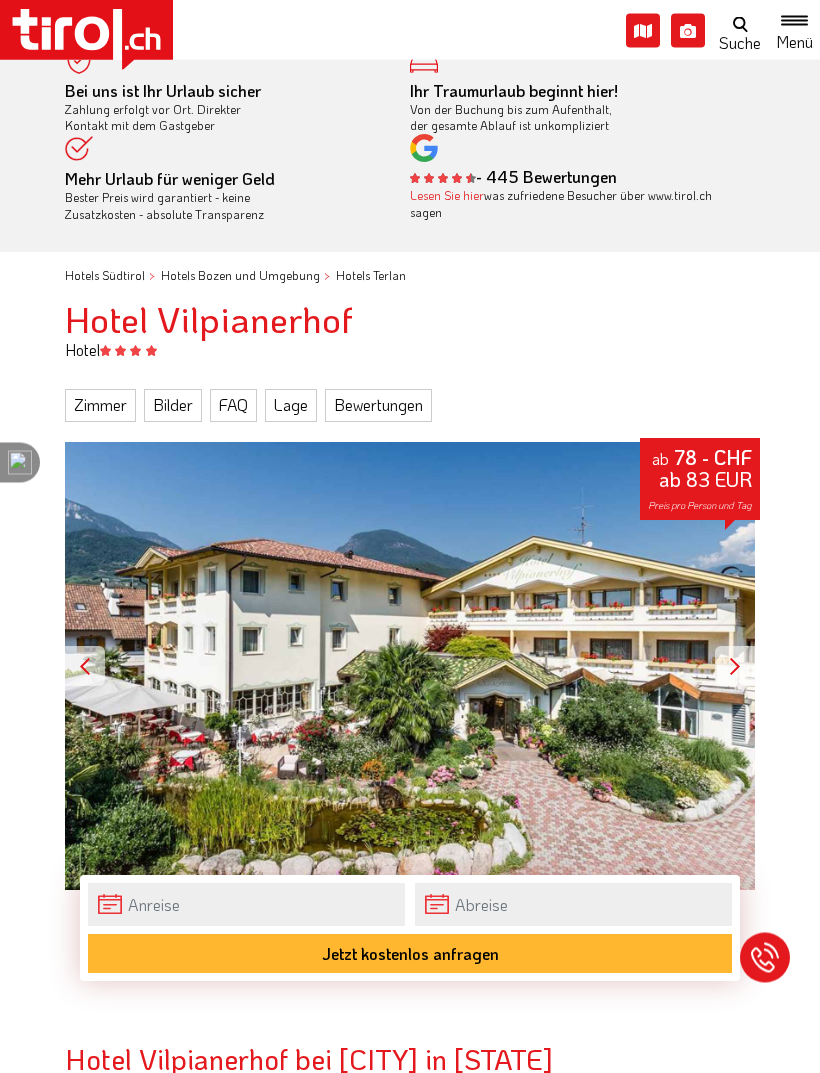 click at bounding box center (85, 667) 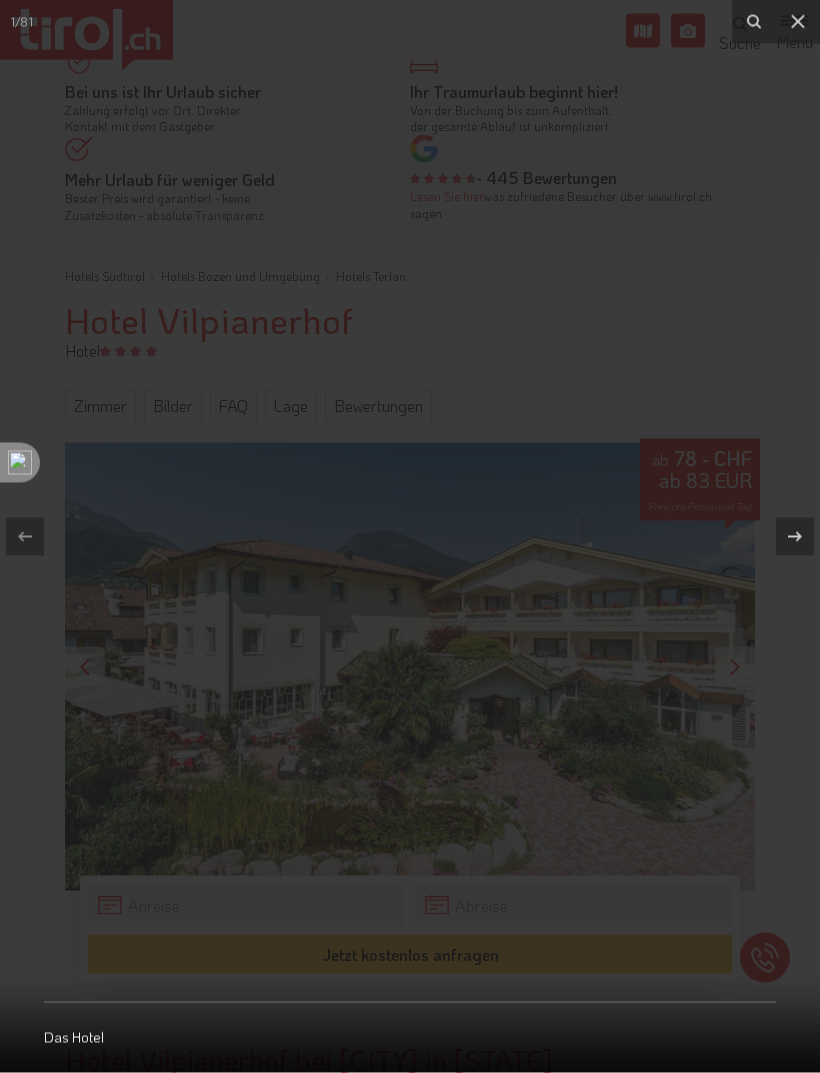 scroll, scrollTop: 30, scrollLeft: 0, axis: vertical 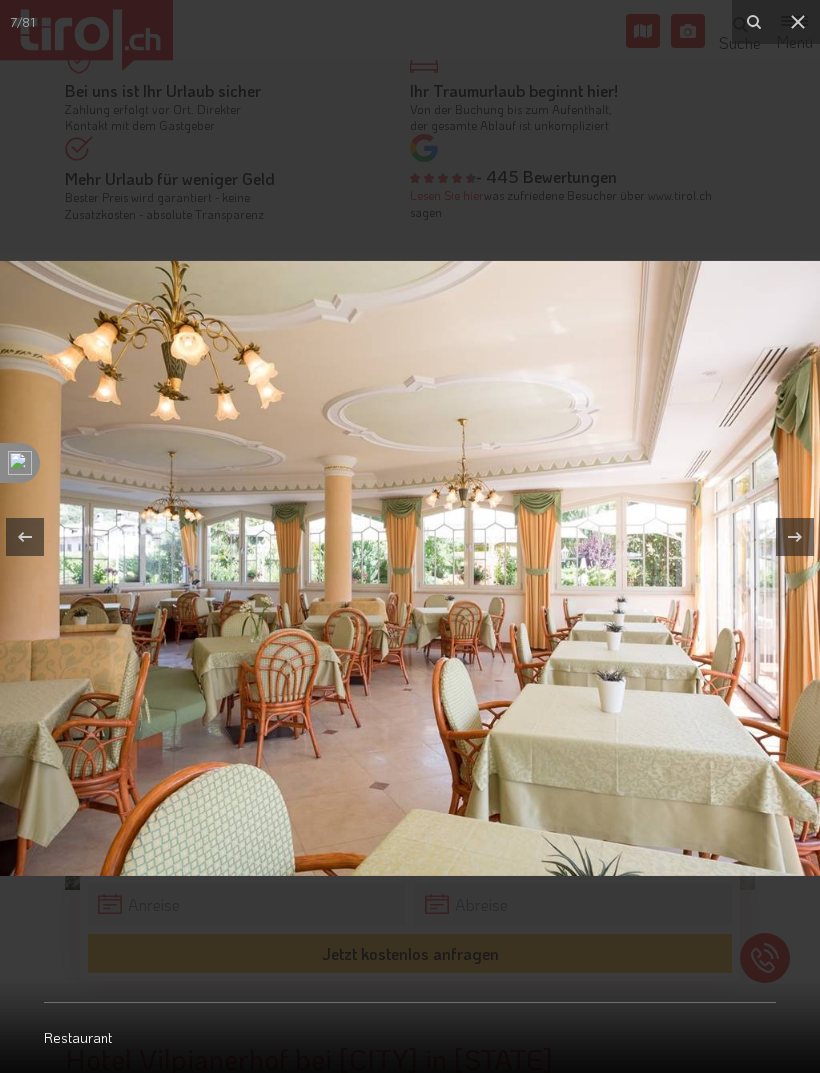 click 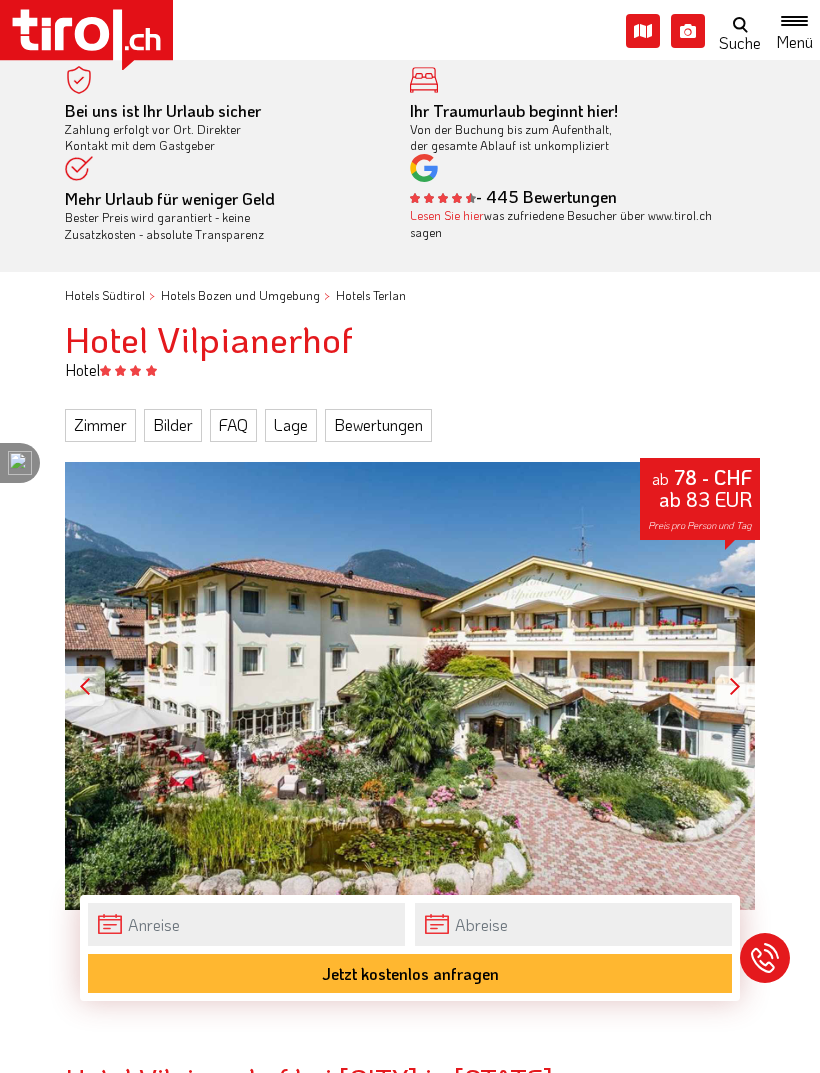 scroll, scrollTop: 0, scrollLeft: 0, axis: both 